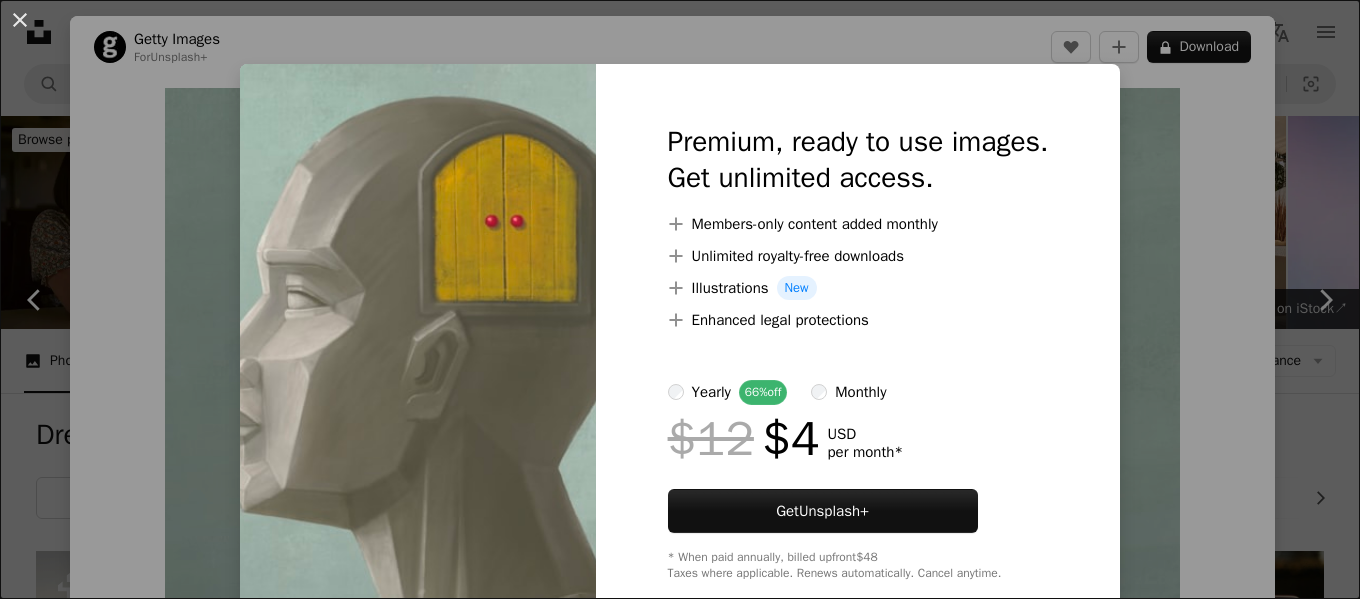 scroll, scrollTop: 1240, scrollLeft: 0, axis: vertical 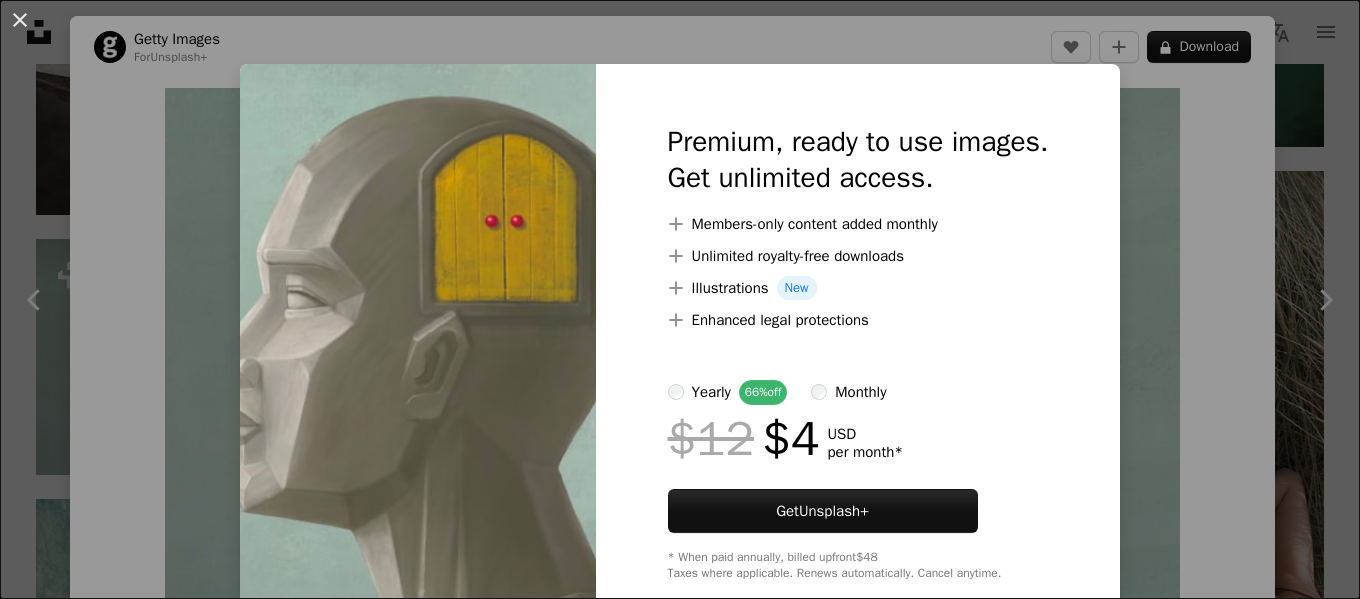click on "An X shape Premium, ready to use images. Get unlimited access. A plus sign Members-only content added monthly A plus sign Unlimited royalty-free downloads A plus sign Illustrations  New A plus sign Enhanced legal protections yearly 66%  off monthly $12   $4 USD per month * Get  Unsplash+ * When paid annually, billed upfront  $48 Taxes where applicable. Renews automatically. Cancel anytime." at bounding box center (680, 299) 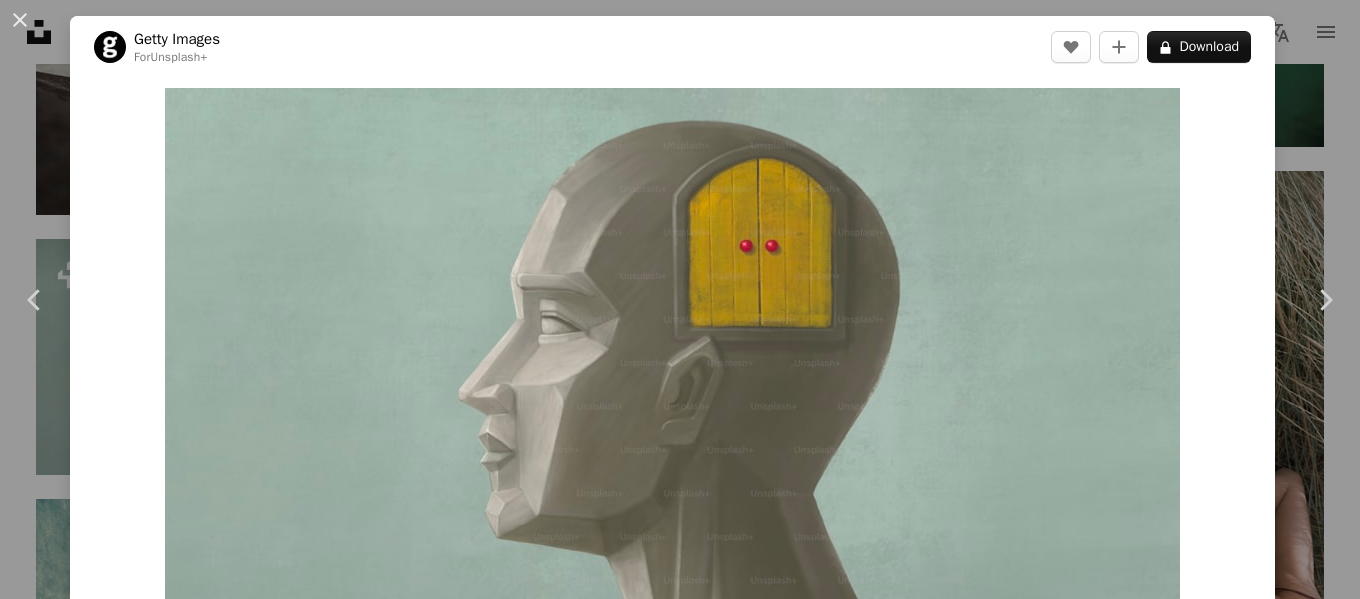 click on "Zoom in" at bounding box center [672, 378] 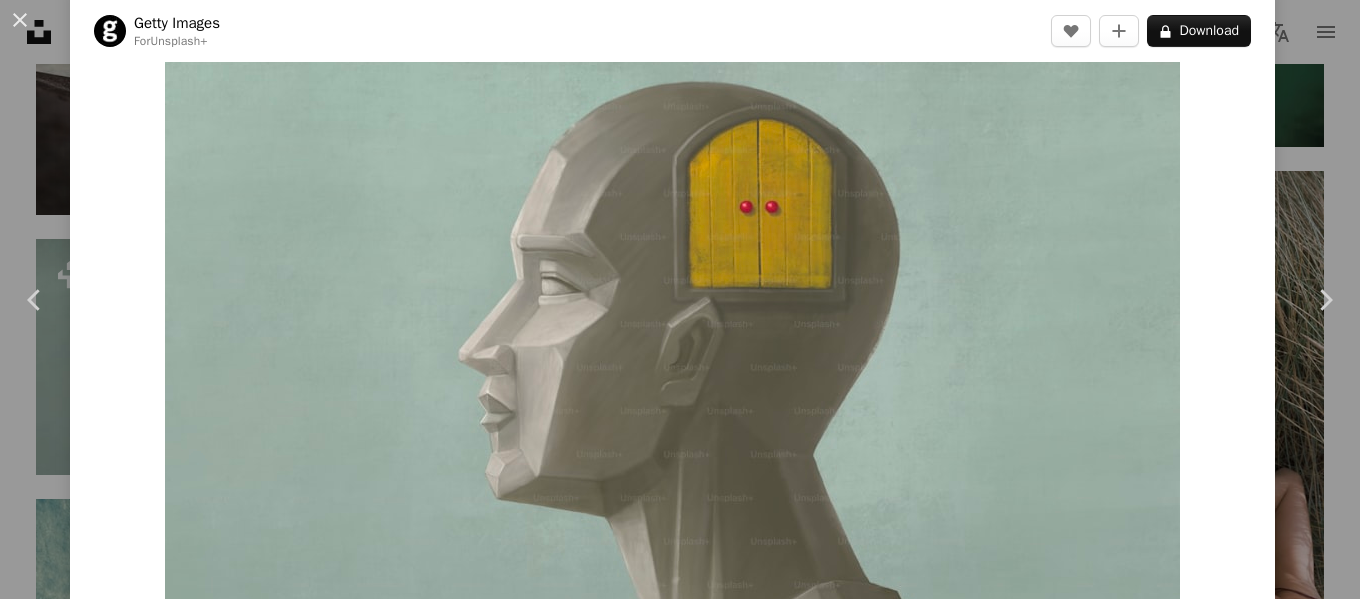 scroll, scrollTop: 41, scrollLeft: 0, axis: vertical 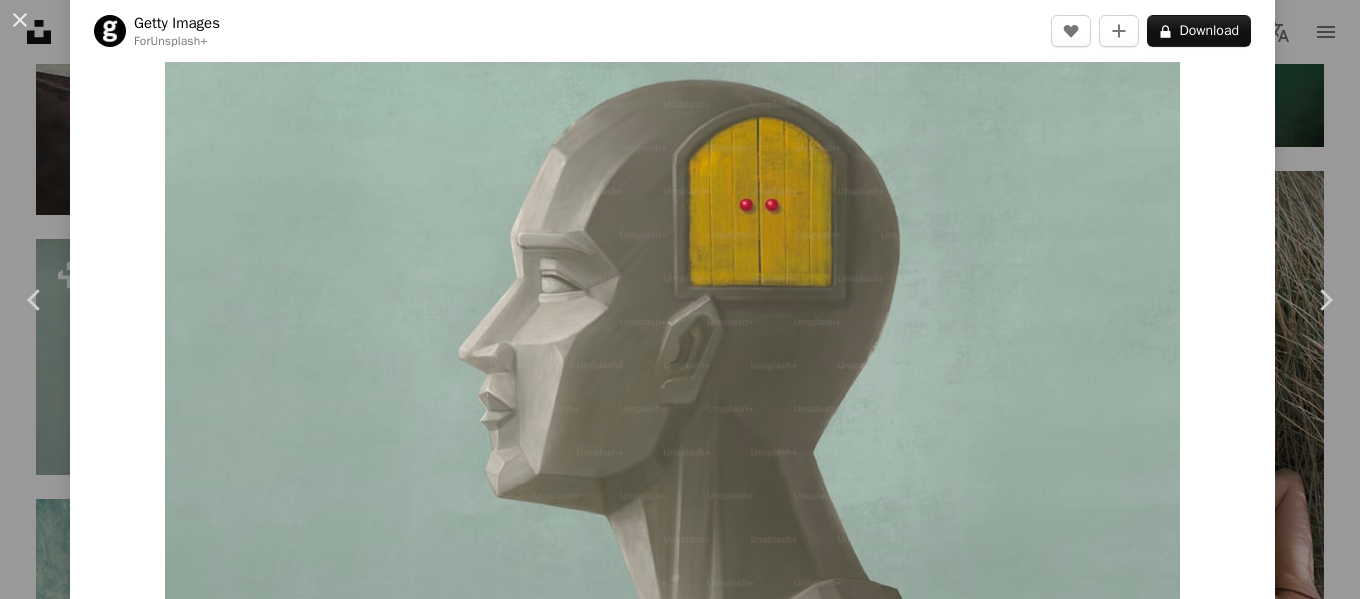 click on "Zoom in" at bounding box center [672, 337] 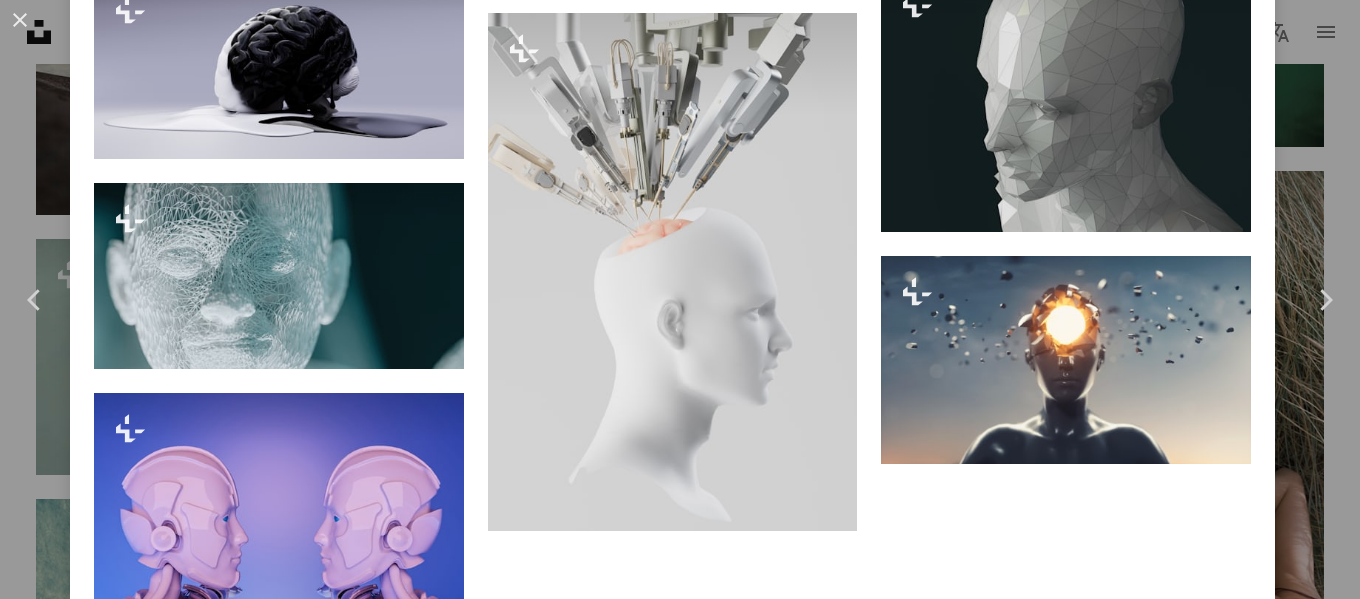 scroll, scrollTop: 2953, scrollLeft: 0, axis: vertical 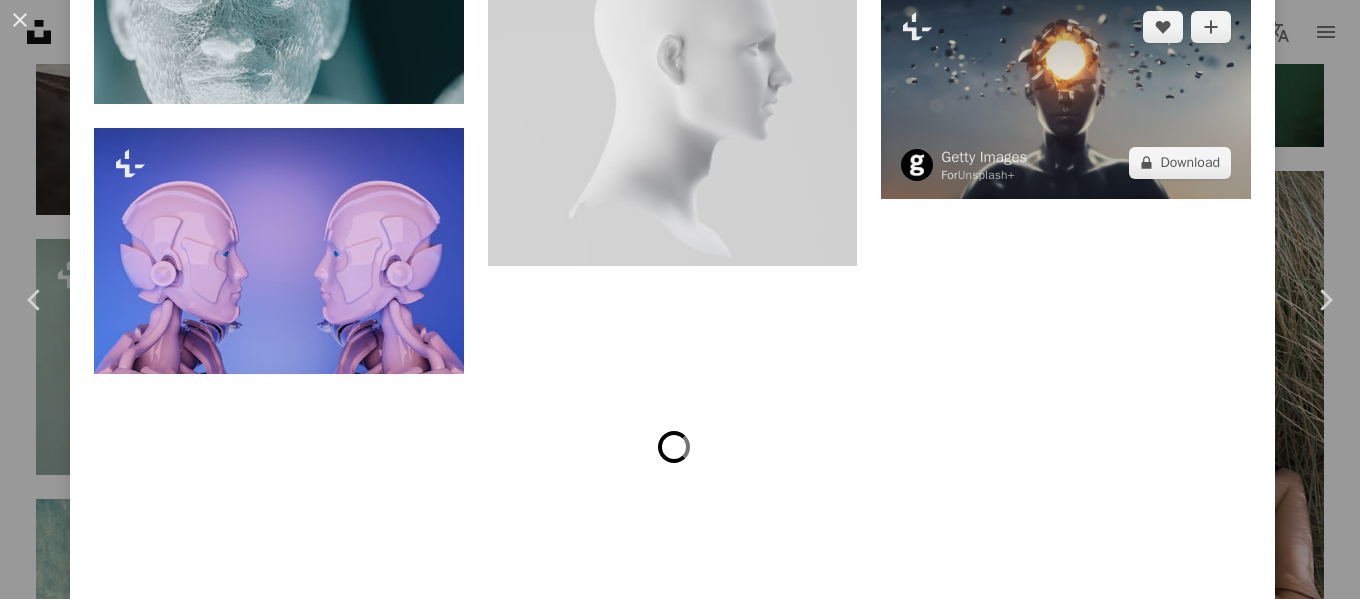 click at bounding box center [1066, 95] 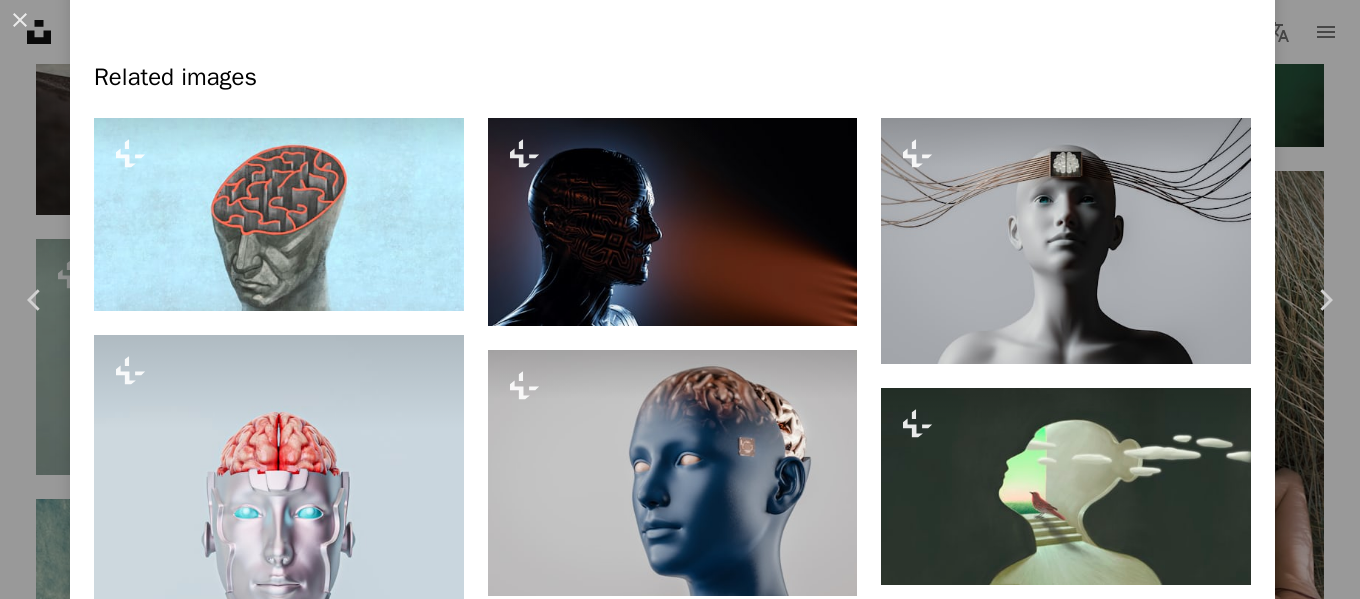 scroll, scrollTop: 0, scrollLeft: 0, axis: both 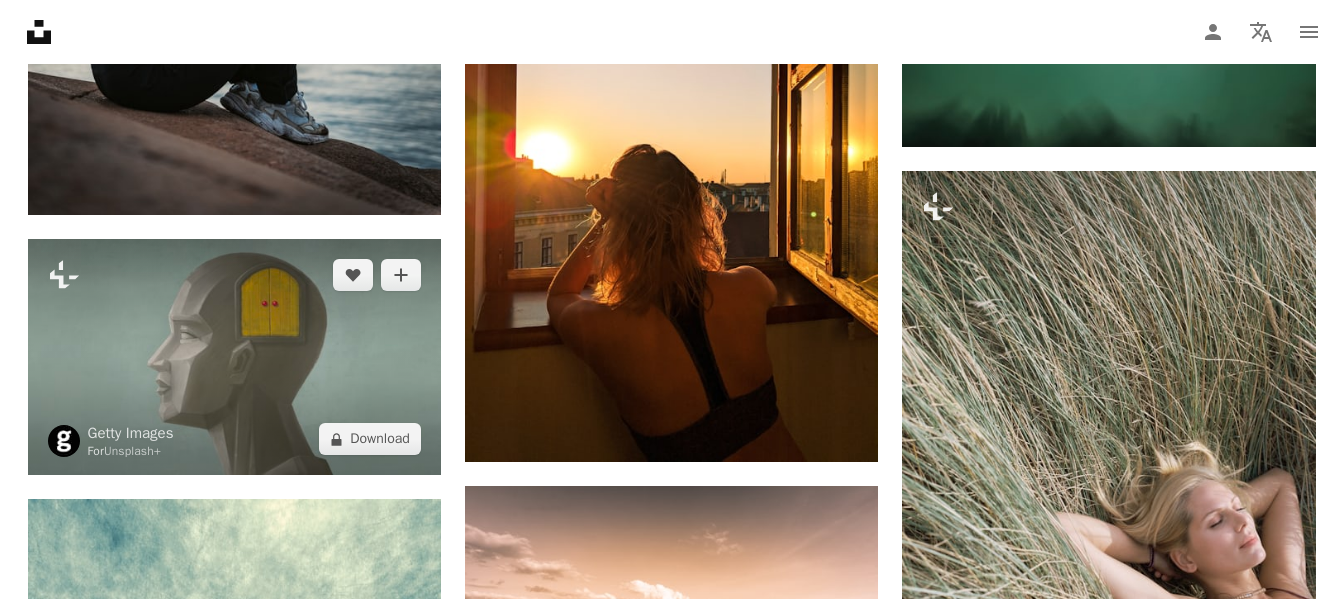 click at bounding box center [234, 357] 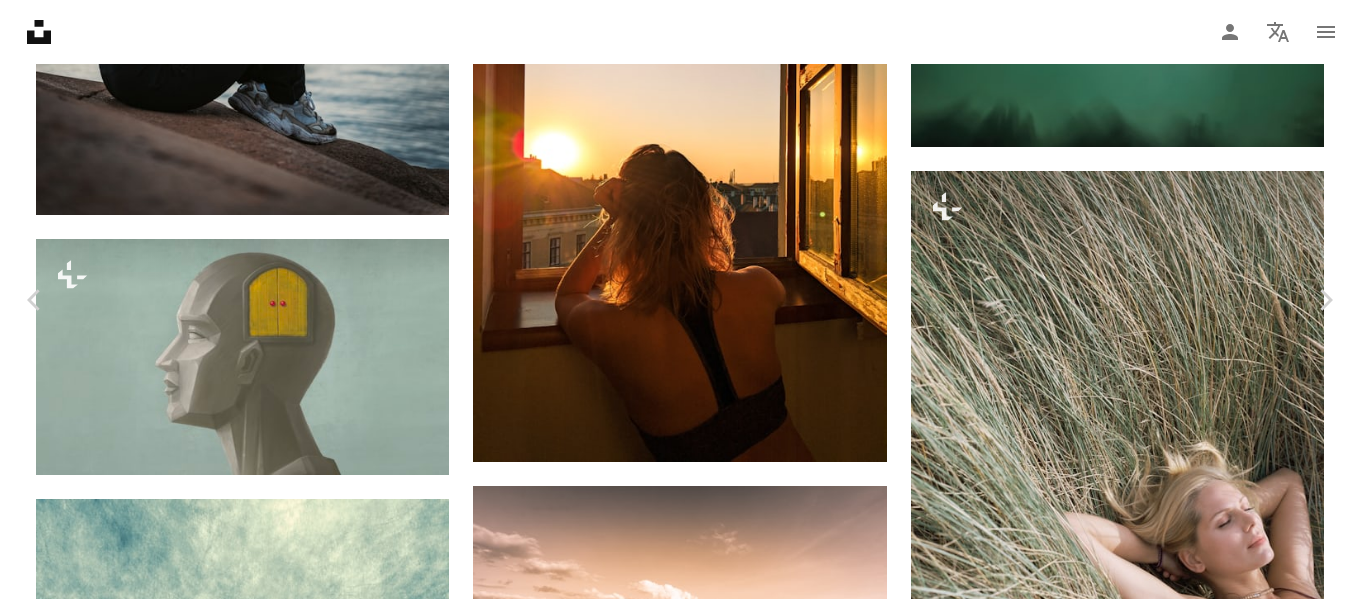 click on "Getty Images For  Unsplash+ A heart A plus sign A lock Download" at bounding box center (672, 5793) 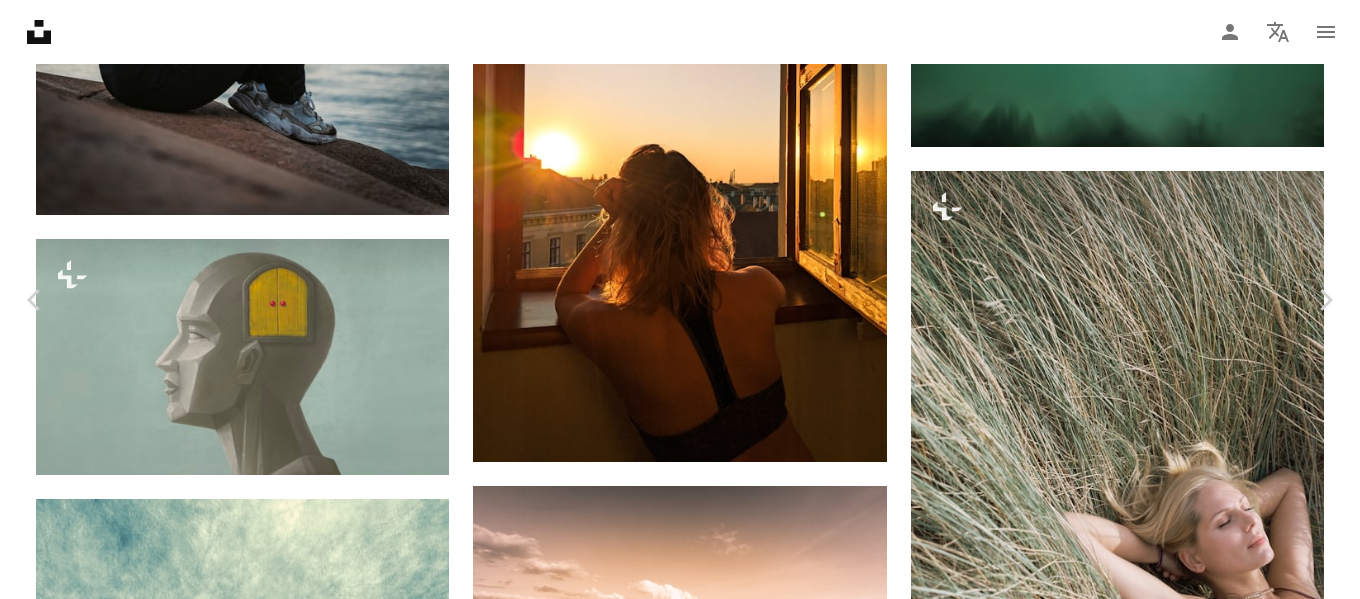 click on "Zoom in" at bounding box center [672, 6124] 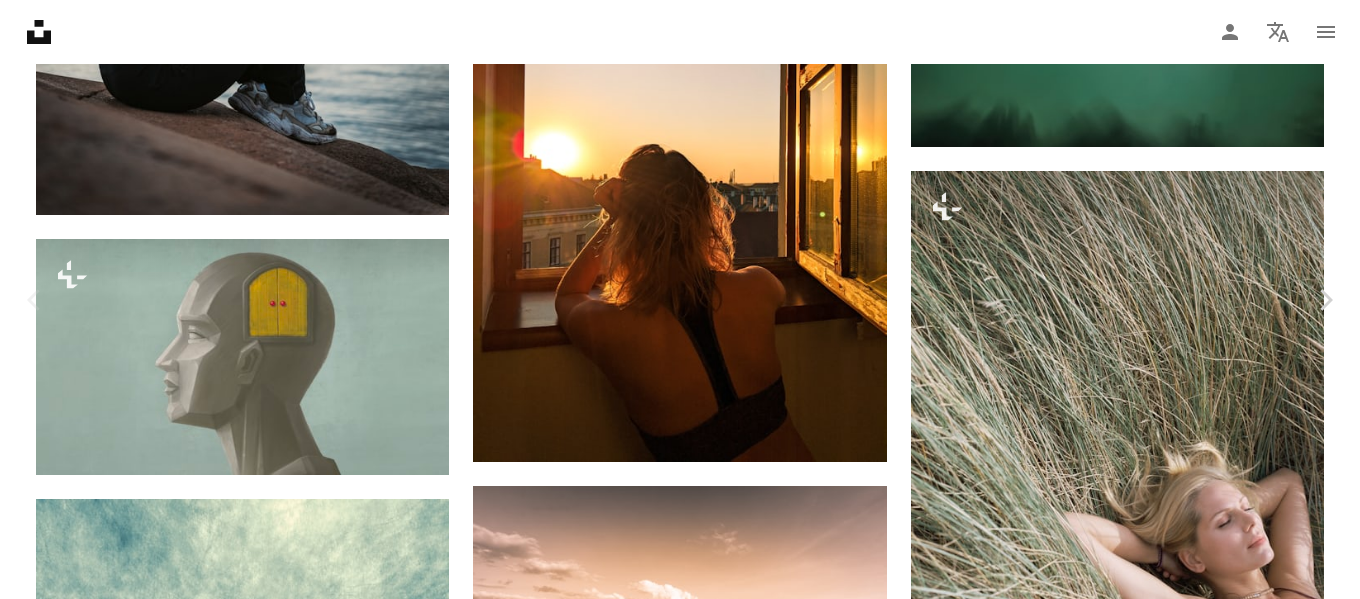 scroll, scrollTop: 1120, scrollLeft: 0, axis: vertical 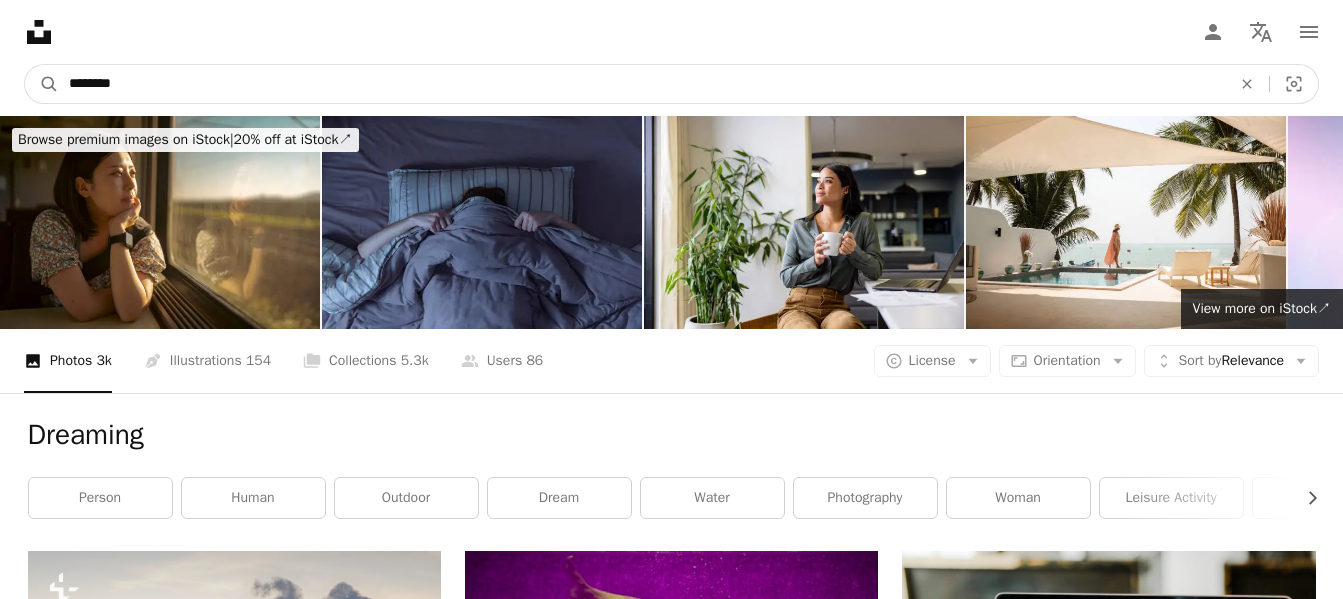 click on "********" at bounding box center (642, 84) 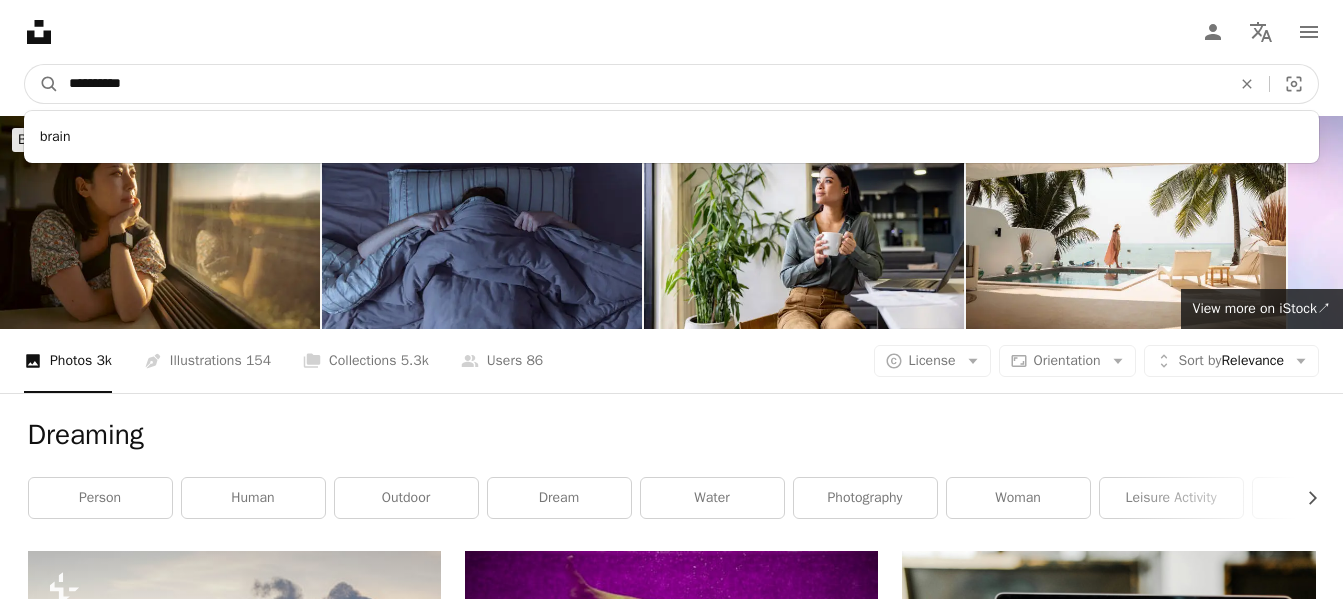 type on "**********" 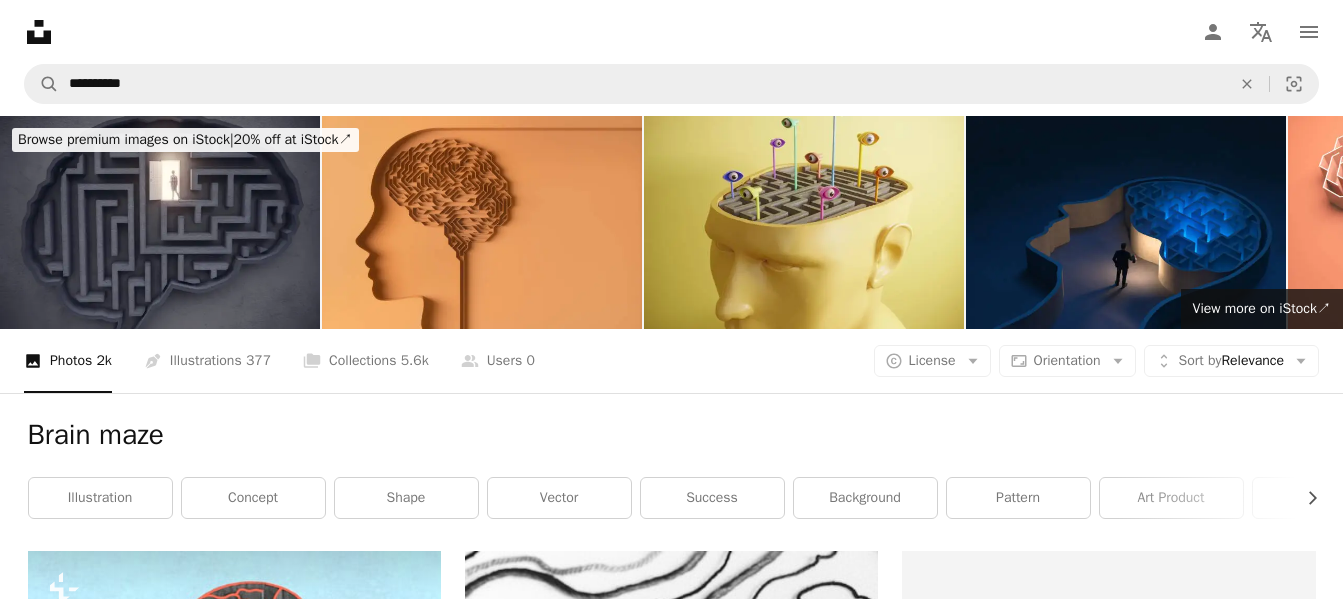 click on "Brain maze" at bounding box center (672, 435) 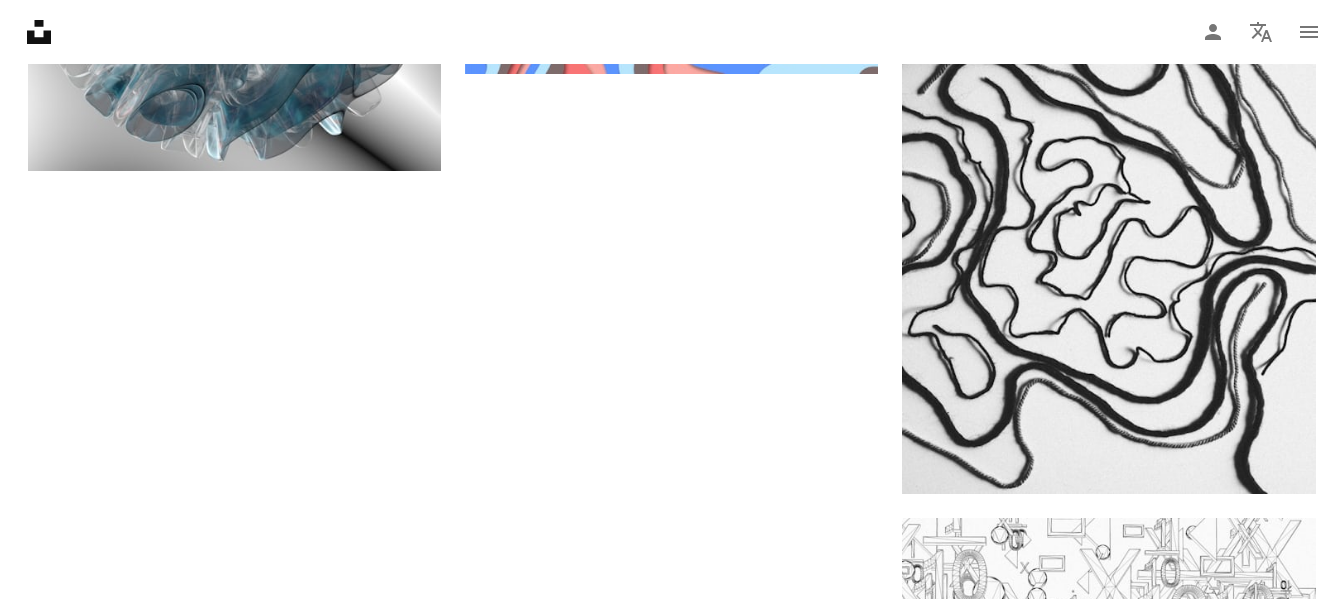 scroll, scrollTop: 2760, scrollLeft: 0, axis: vertical 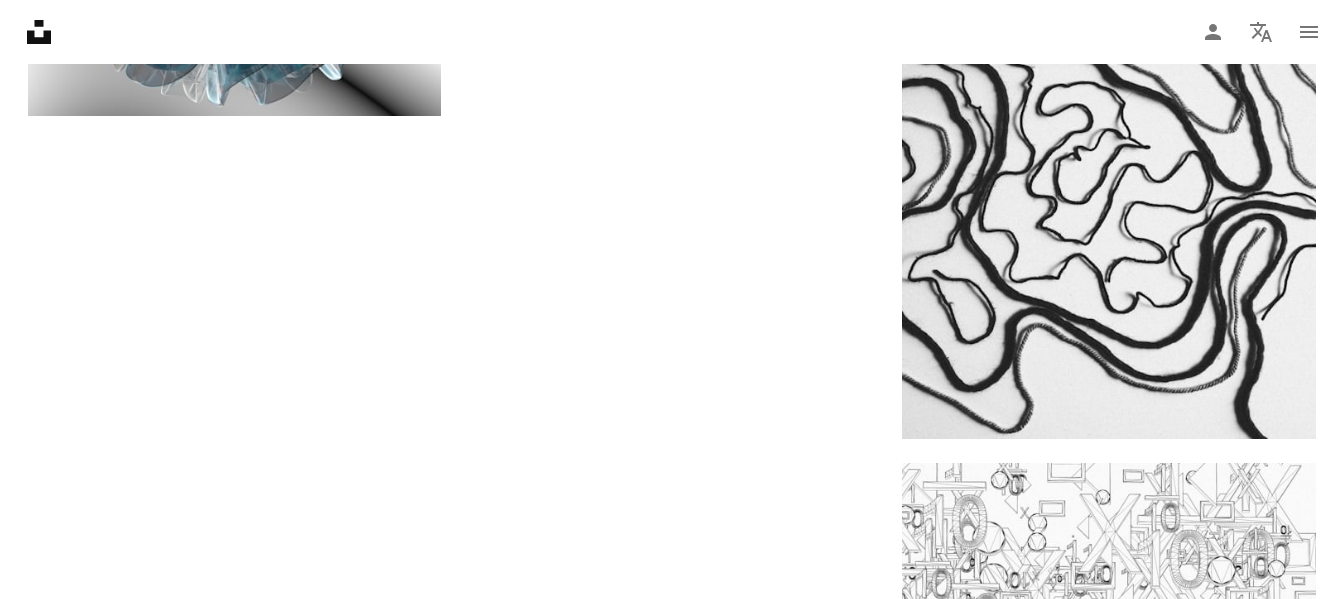 click on "Load more" at bounding box center [672, 1059] 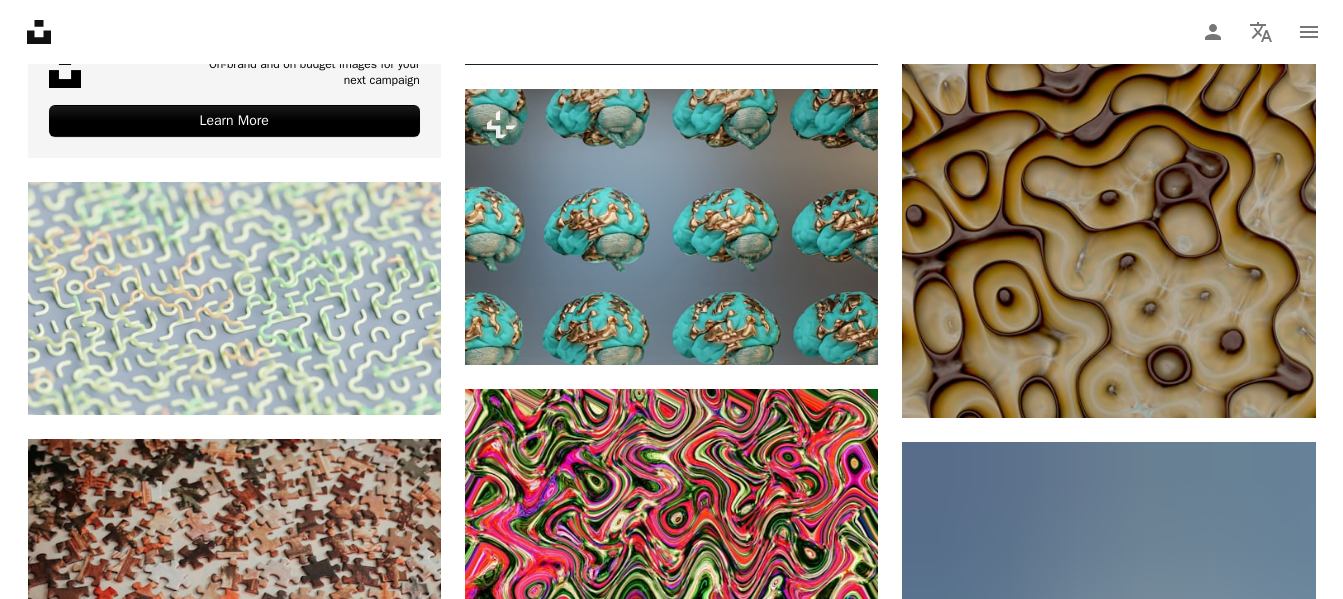 scroll, scrollTop: 5280, scrollLeft: 0, axis: vertical 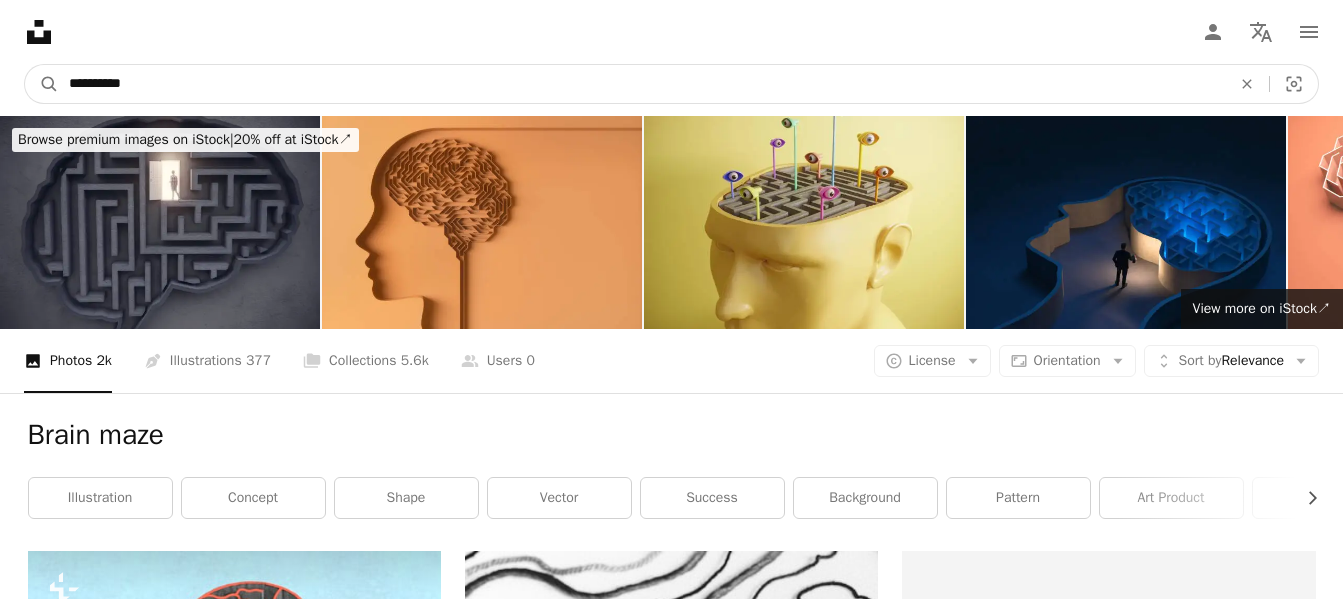 click on "**********" at bounding box center (642, 84) 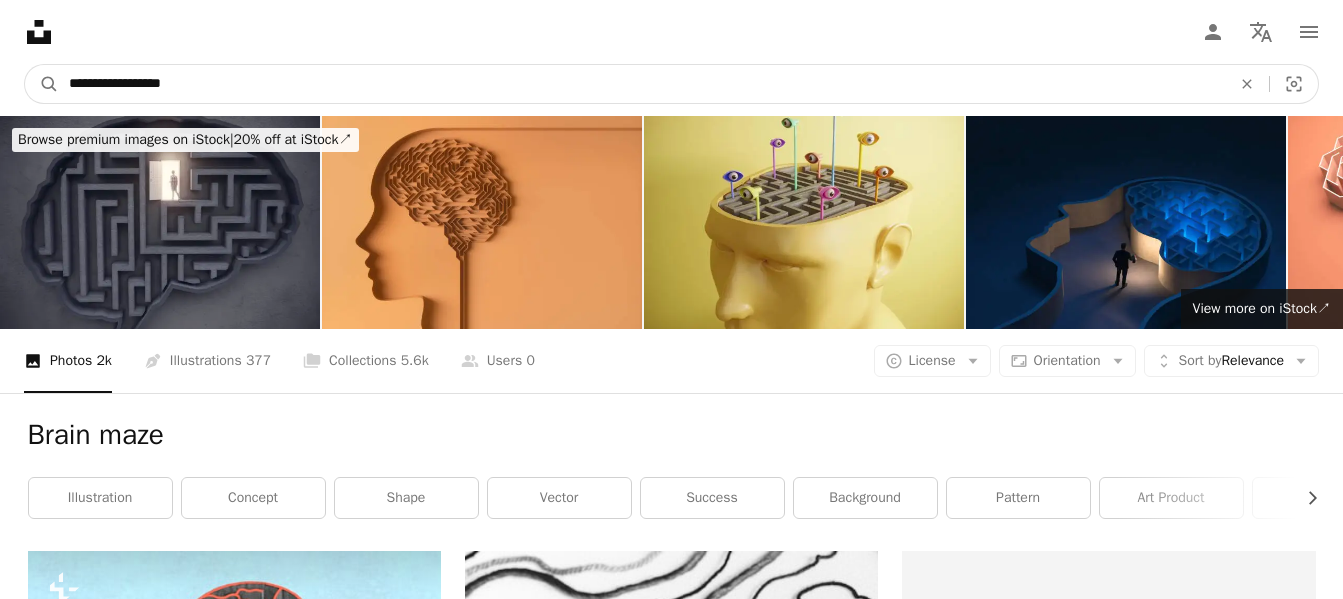 type on "**********" 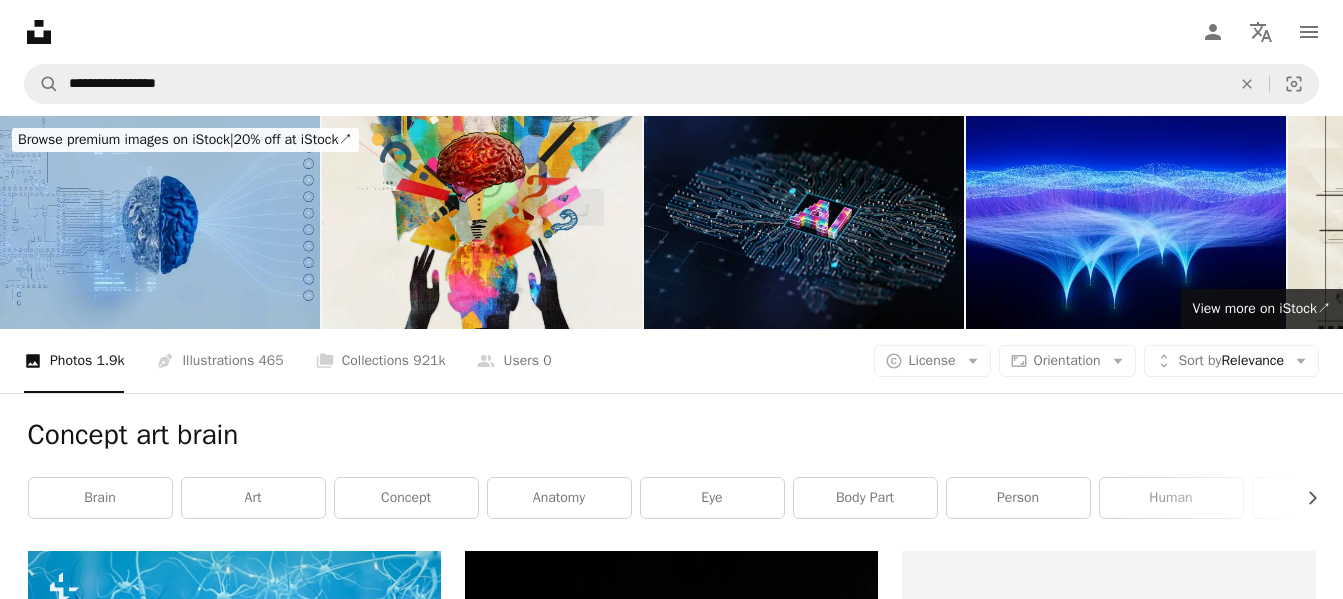 click on "A photo Photos   1.9k Pen Tool Illustrations   465 A stack of folders Collections   921k A group of people Users   0 A copyright icon © License Arrow down Aspect ratio Orientation Arrow down Unfold Sort by  Relevance Arrow down Filters Filters" at bounding box center [671, 361] 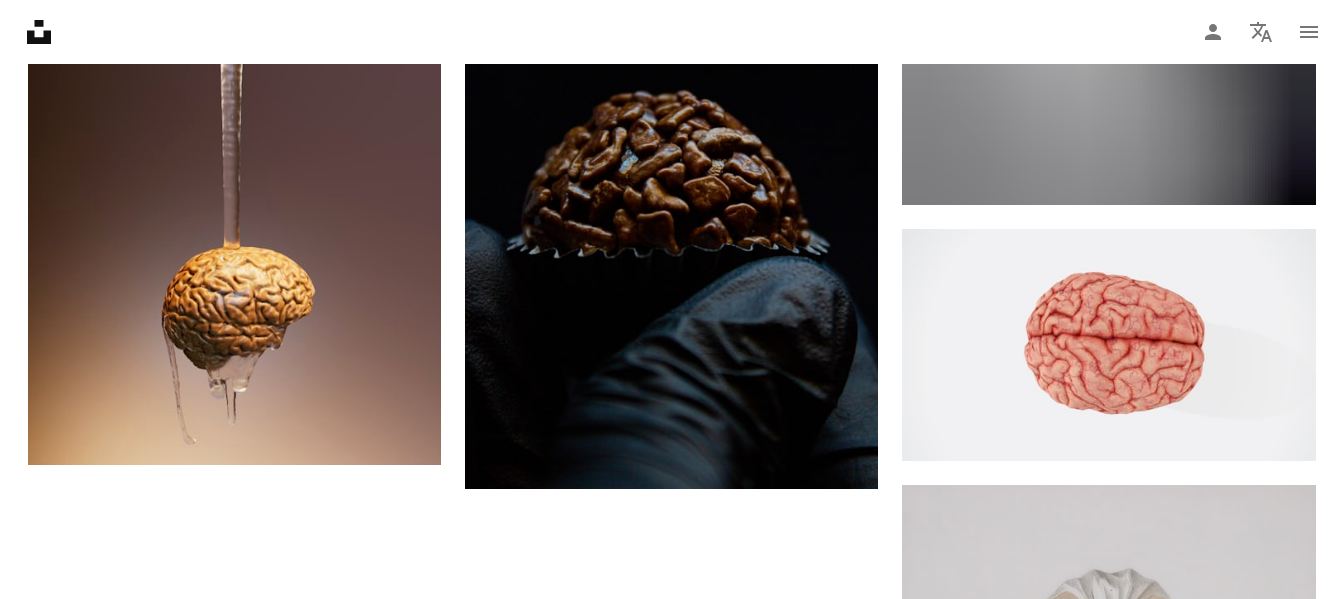 scroll, scrollTop: 3001, scrollLeft: 0, axis: vertical 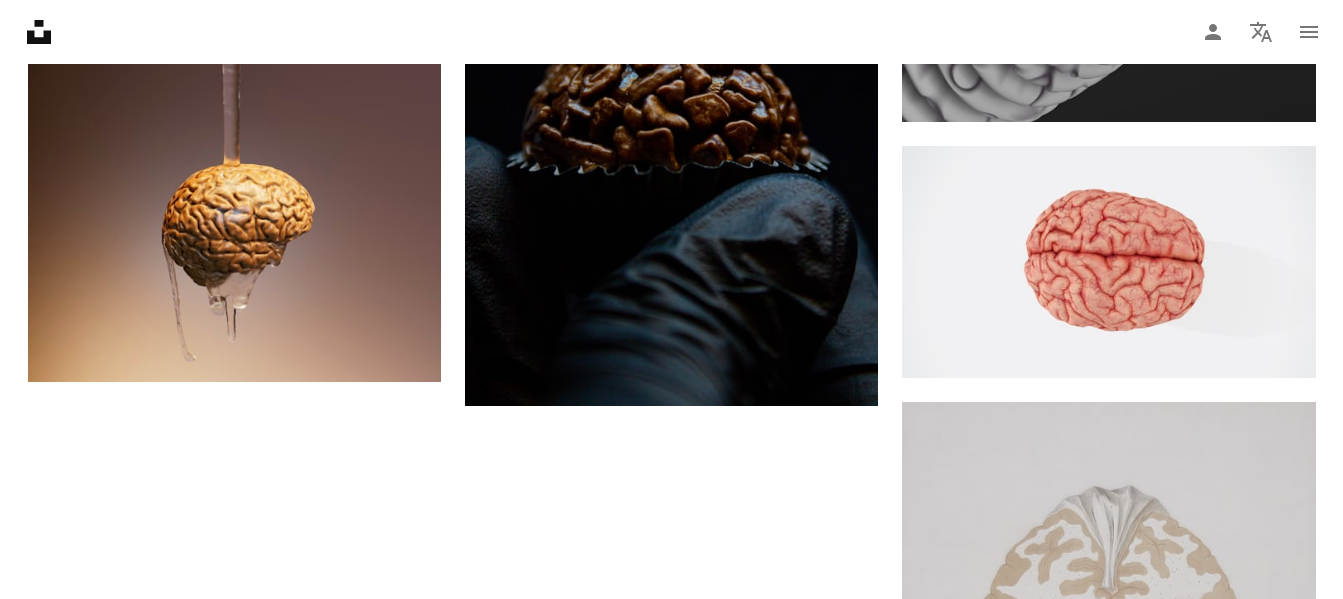 click on "Load more" at bounding box center [672, 1028] 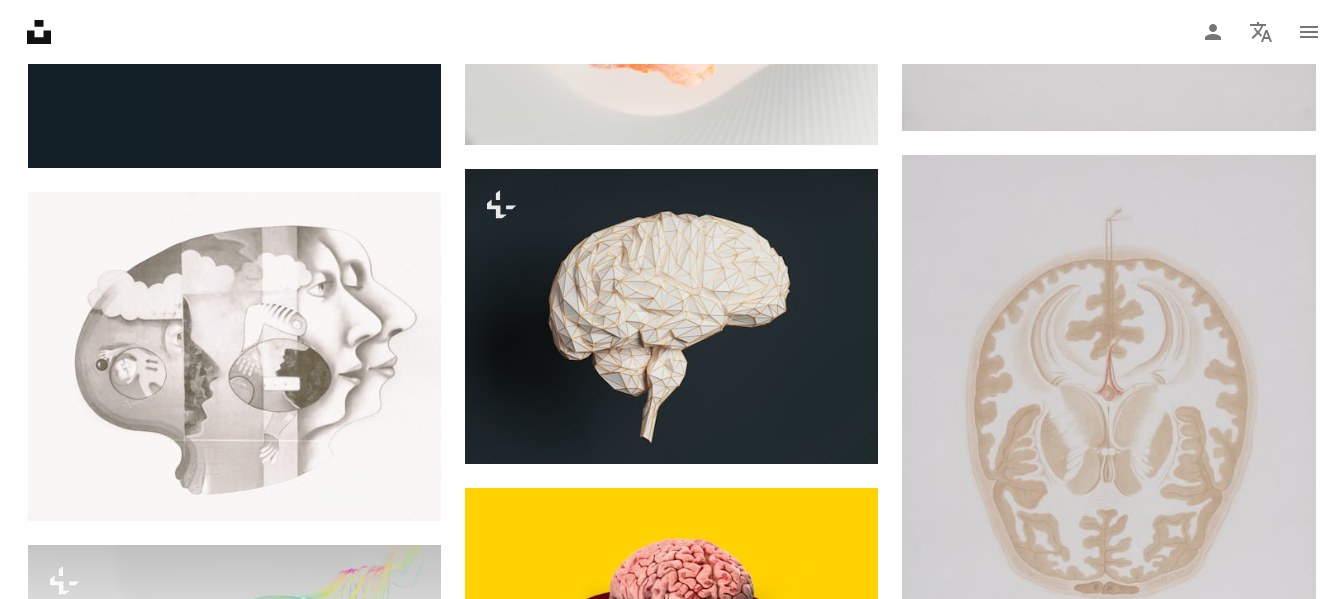 scroll, scrollTop: 3881, scrollLeft: 0, axis: vertical 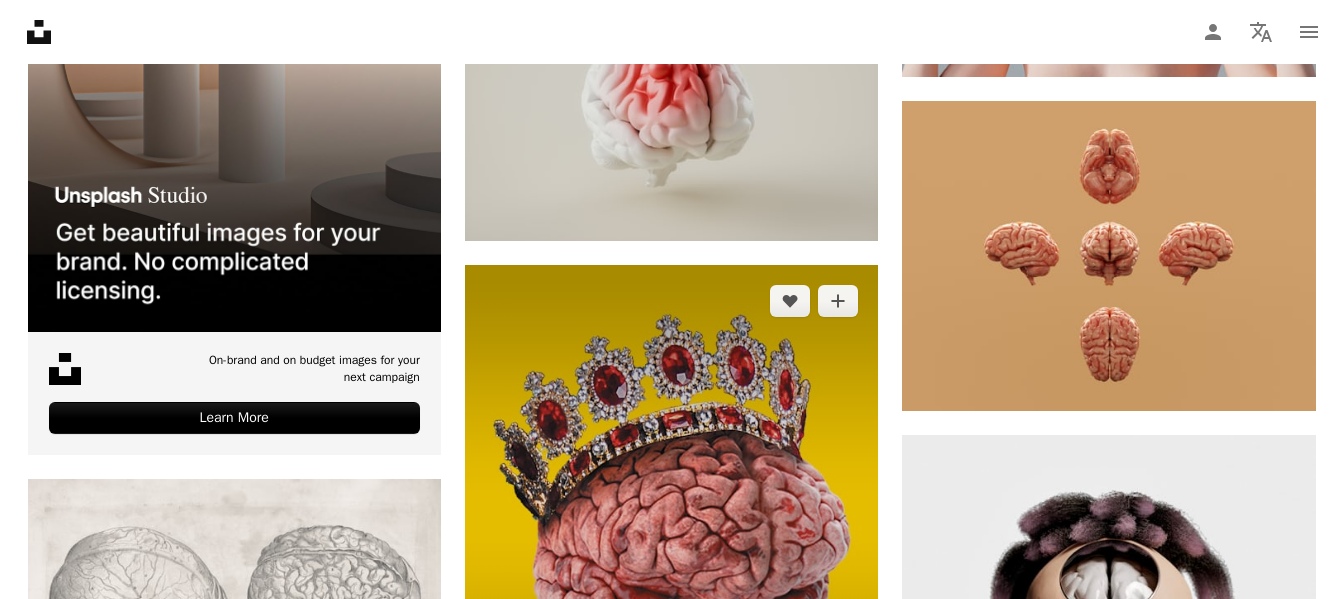 click at bounding box center (671, 523) 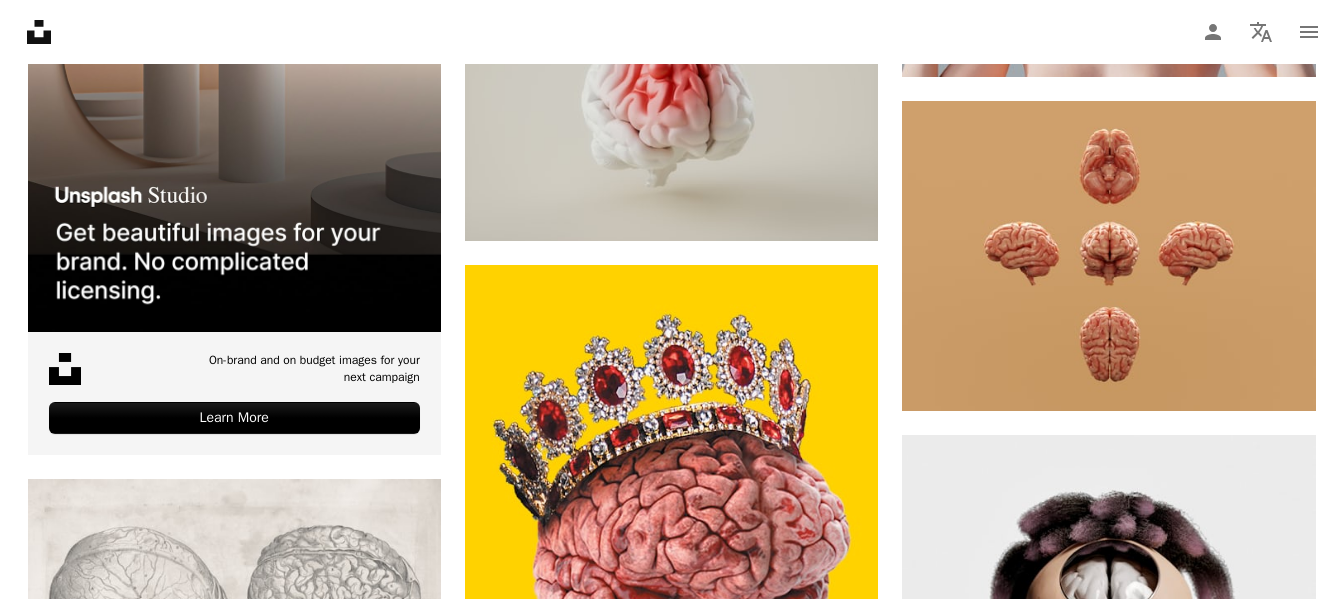 click on "[FIRST] [LAST]" at bounding box center (671, -83) 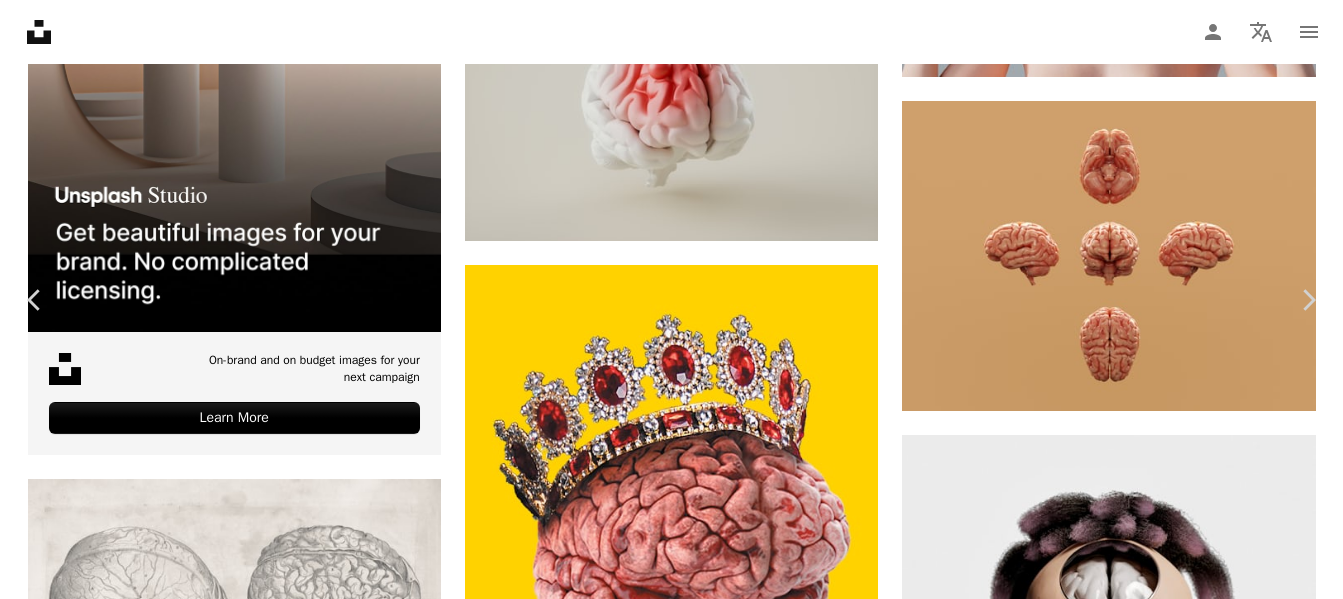 type 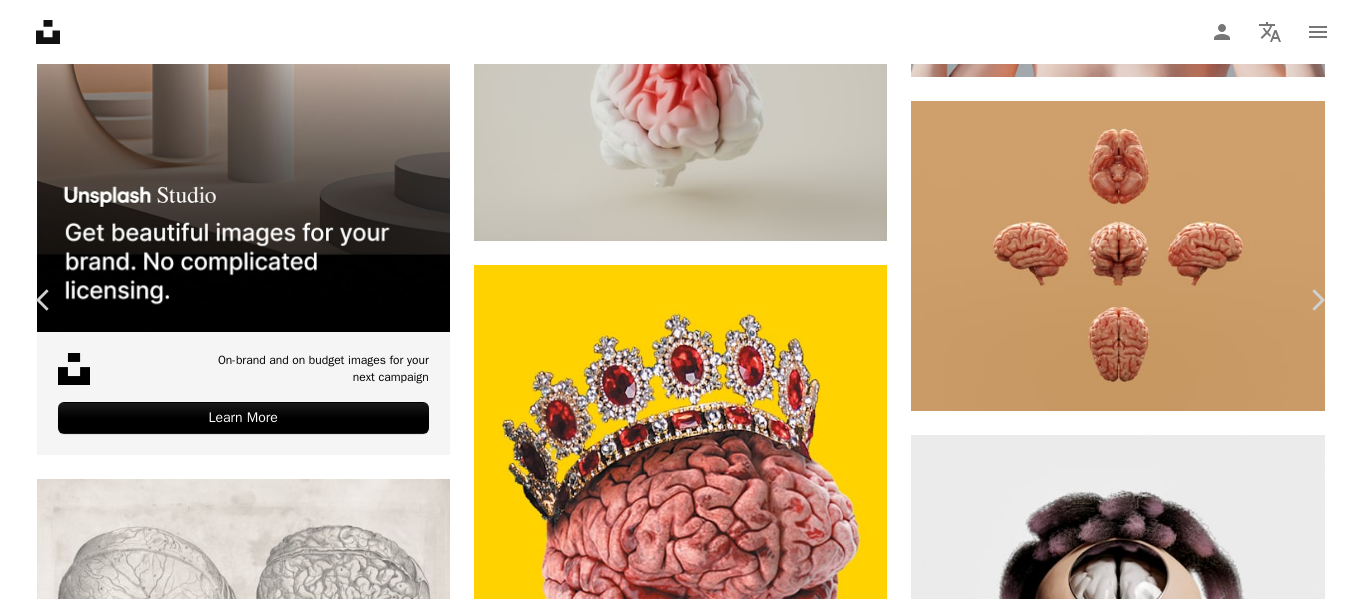 scroll, scrollTop: 4961, scrollLeft: 0, axis: vertical 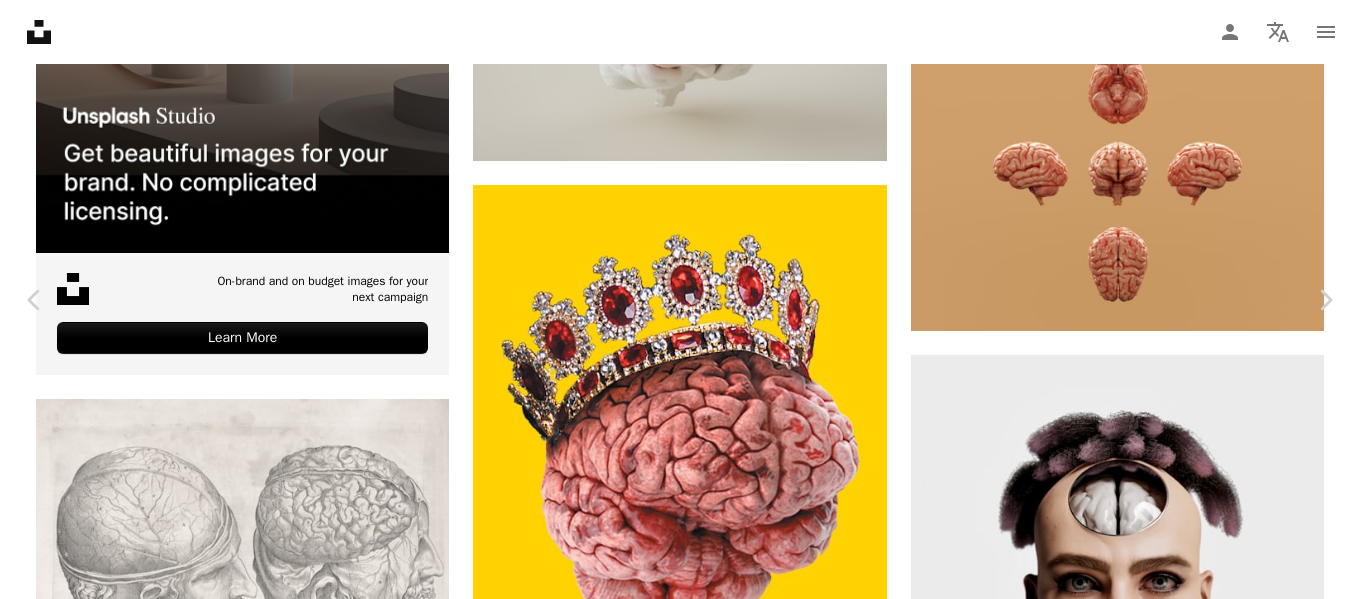 click on "An X shape" at bounding box center (20, 20) 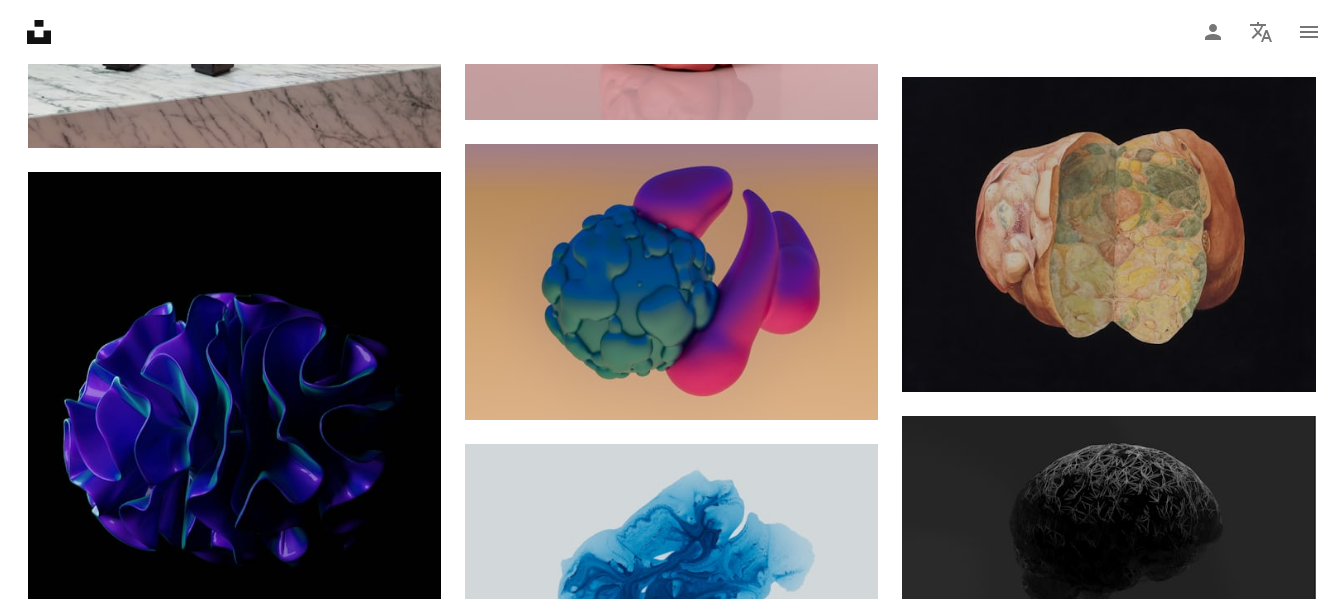 scroll, scrollTop: 7241, scrollLeft: 0, axis: vertical 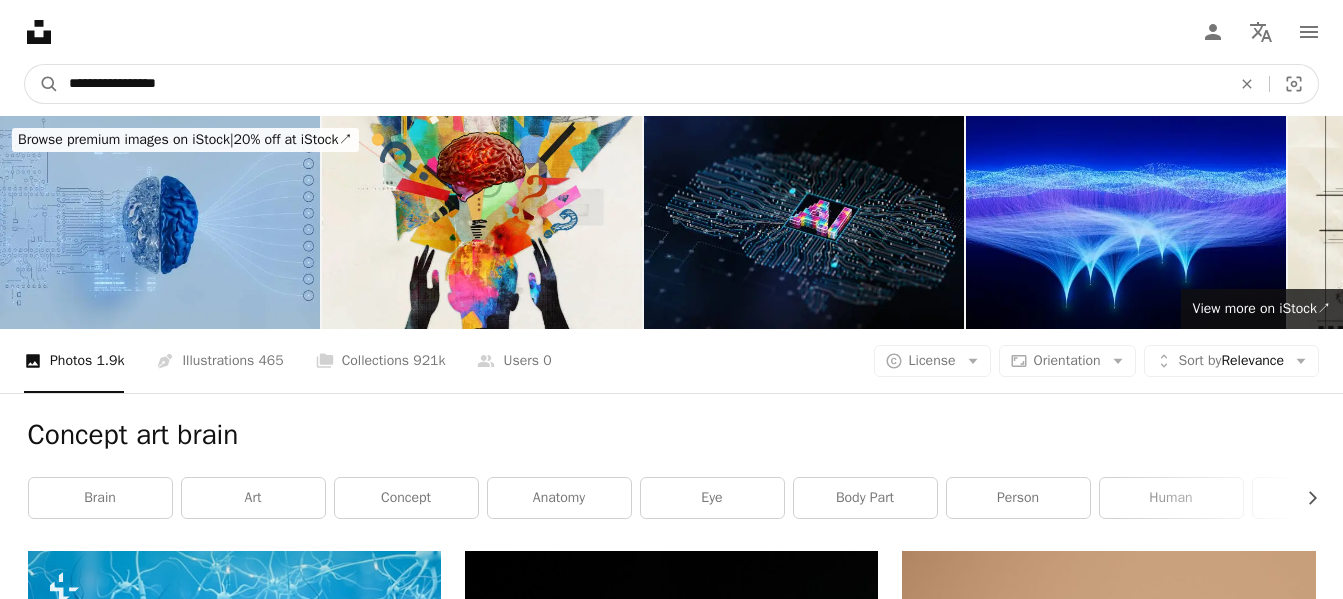 click on "**********" at bounding box center [642, 84] 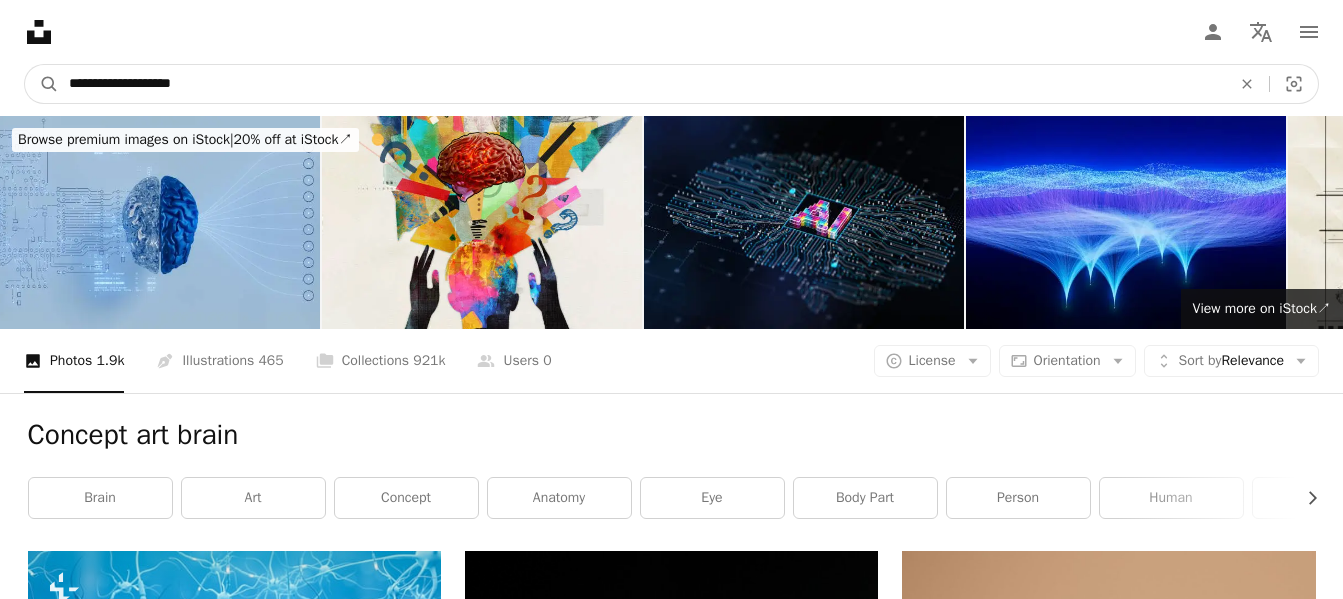 type on "**********" 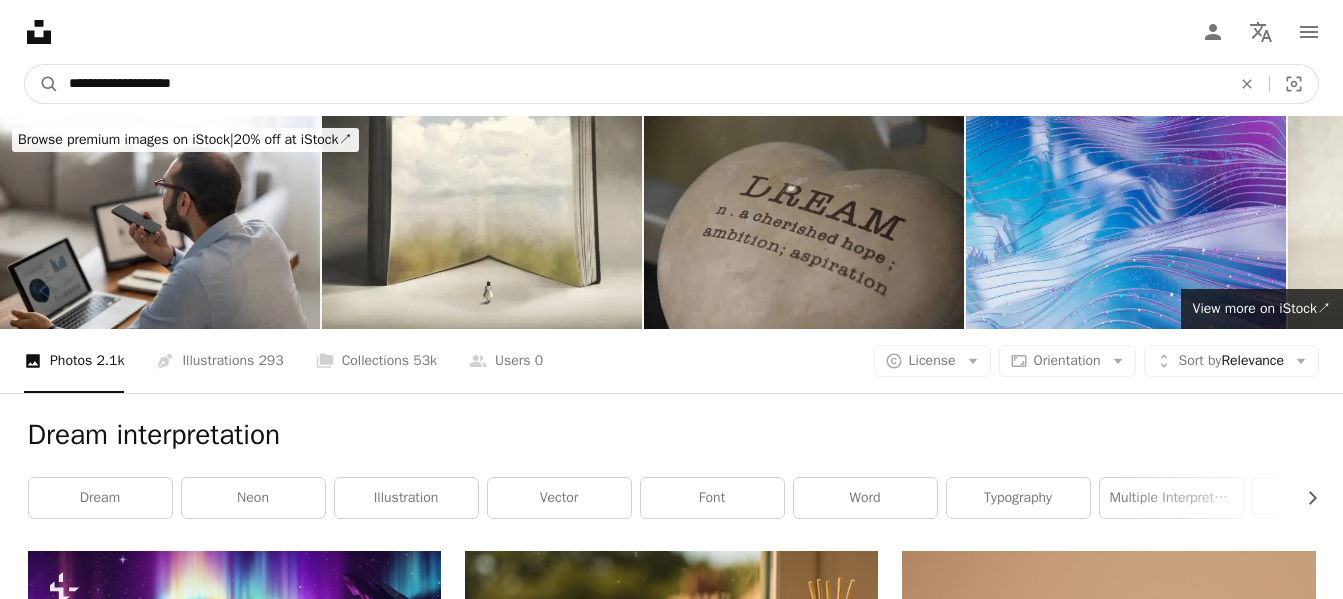 click on "**********" at bounding box center [642, 84] 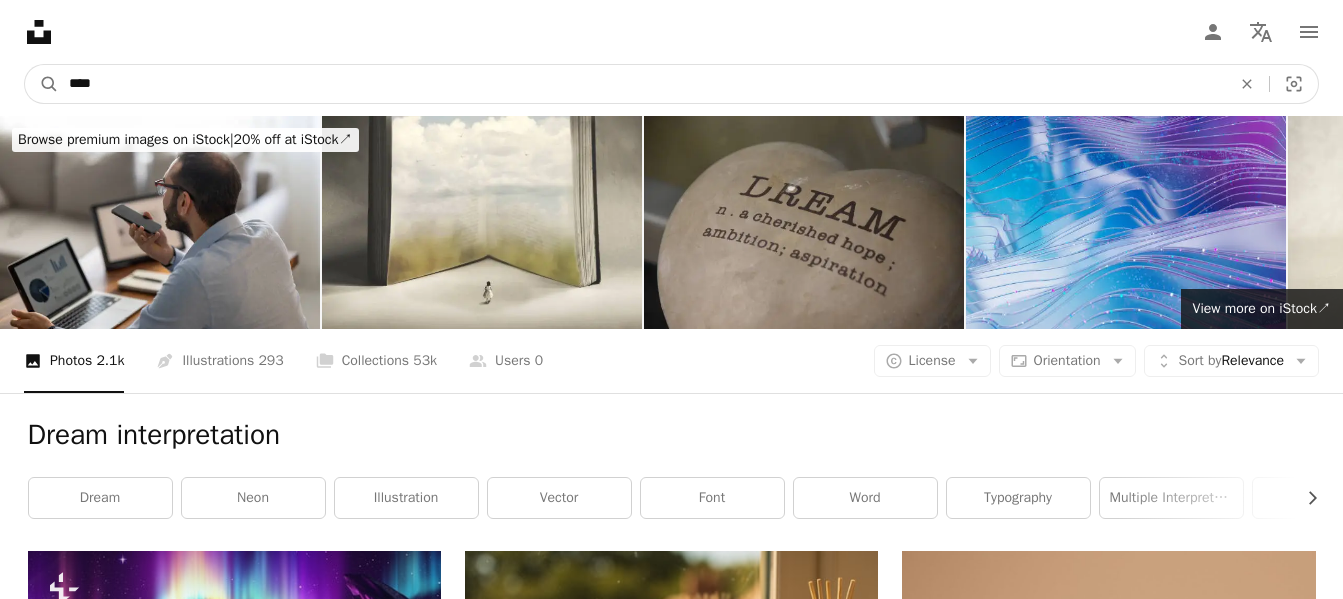 type on "****" 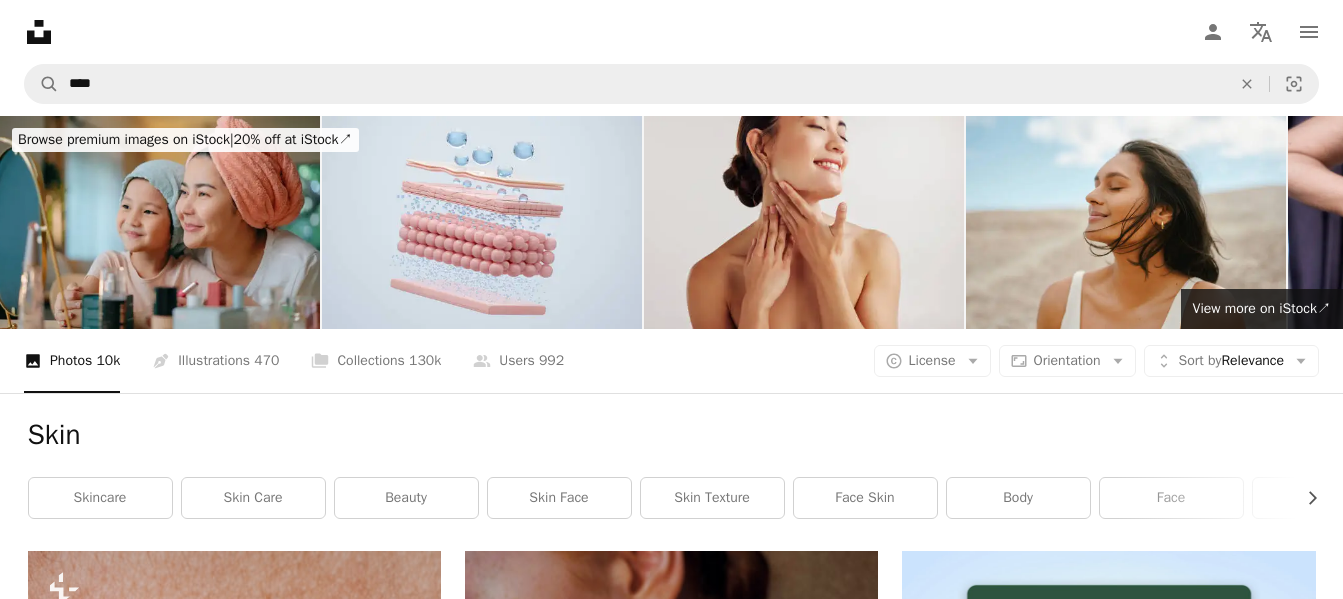 click on "Unsplash logo Unsplash Home A photo Pen Tool A compass A stack of folders Download Person Localization icon navigation menu" at bounding box center (671, 32) 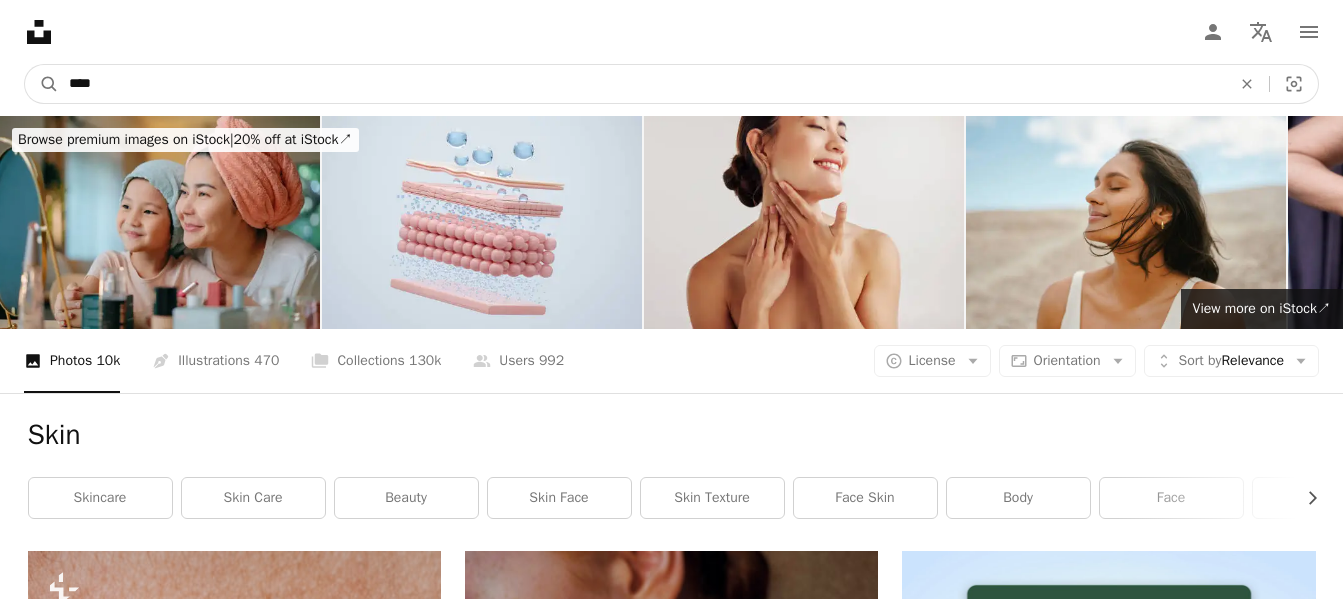 click on "****" at bounding box center [642, 84] 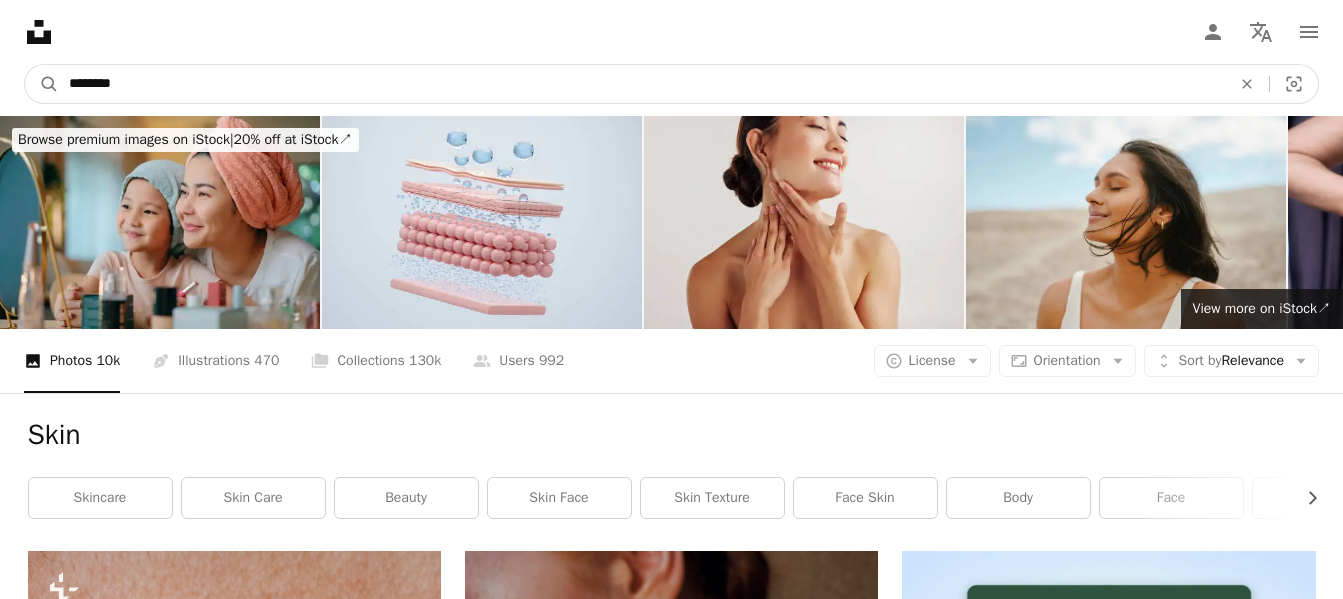 type on "********" 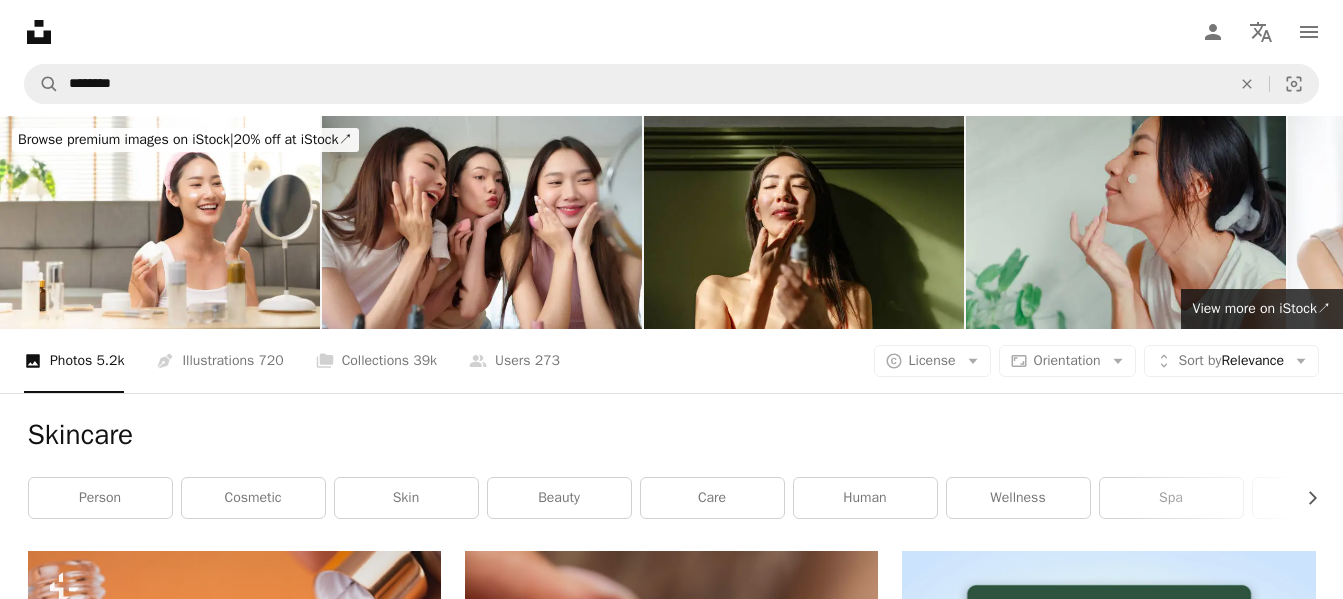 click on "Skincare" at bounding box center (672, 435) 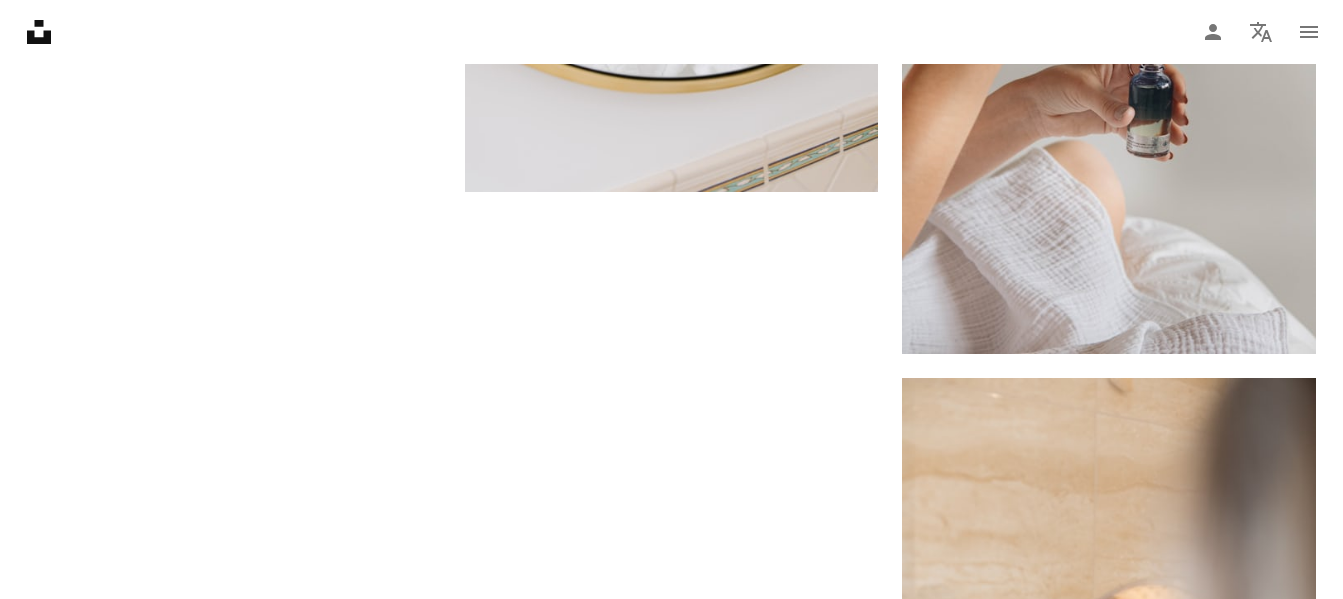 scroll, scrollTop: 3986, scrollLeft: 0, axis: vertical 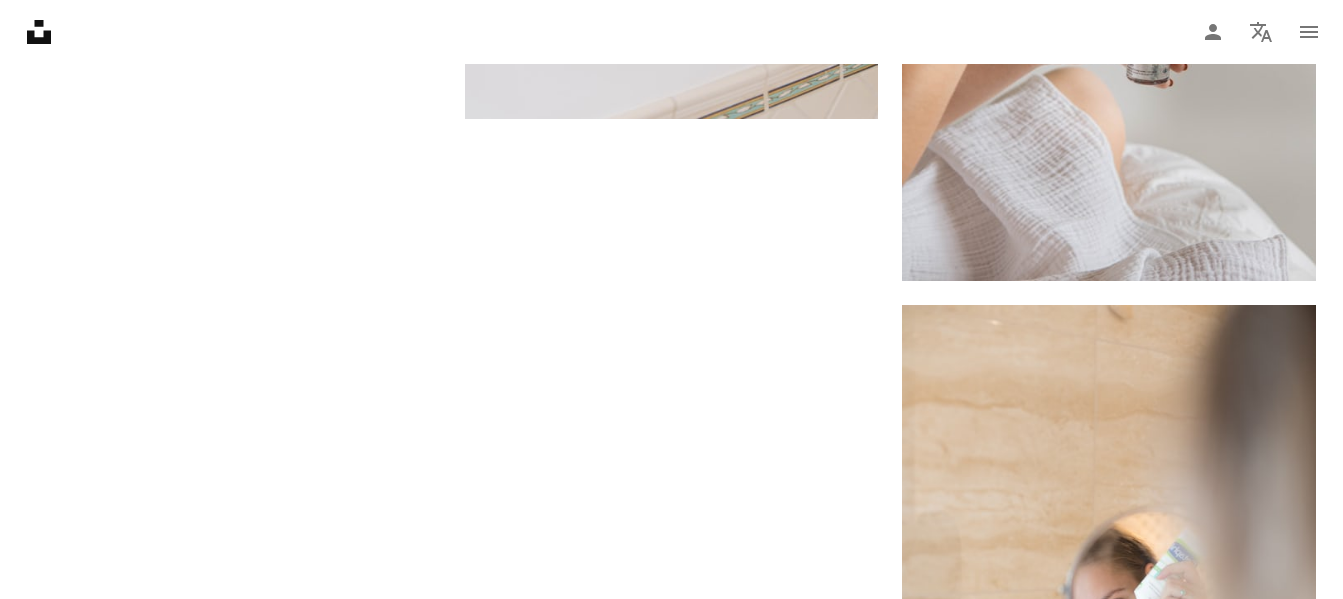click on "Load more" at bounding box center [672, 1005] 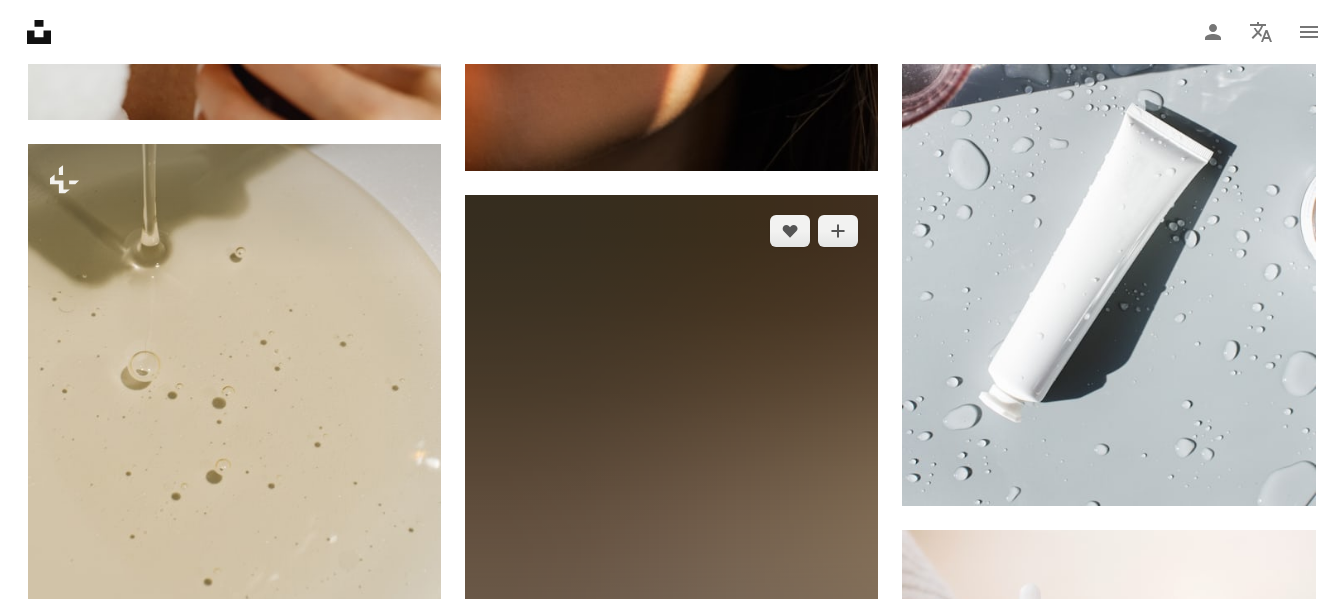 scroll, scrollTop: 8586, scrollLeft: 0, axis: vertical 